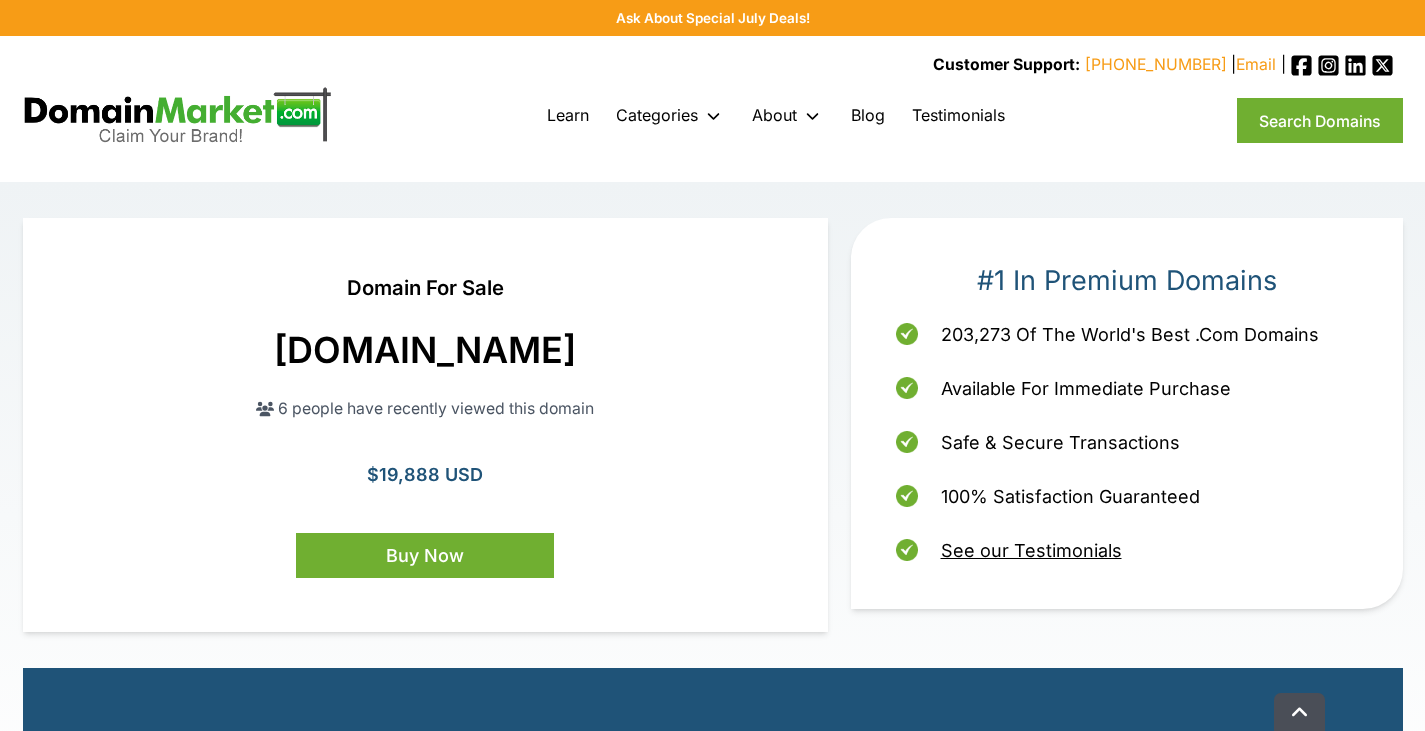 scroll, scrollTop: 0, scrollLeft: 0, axis: both 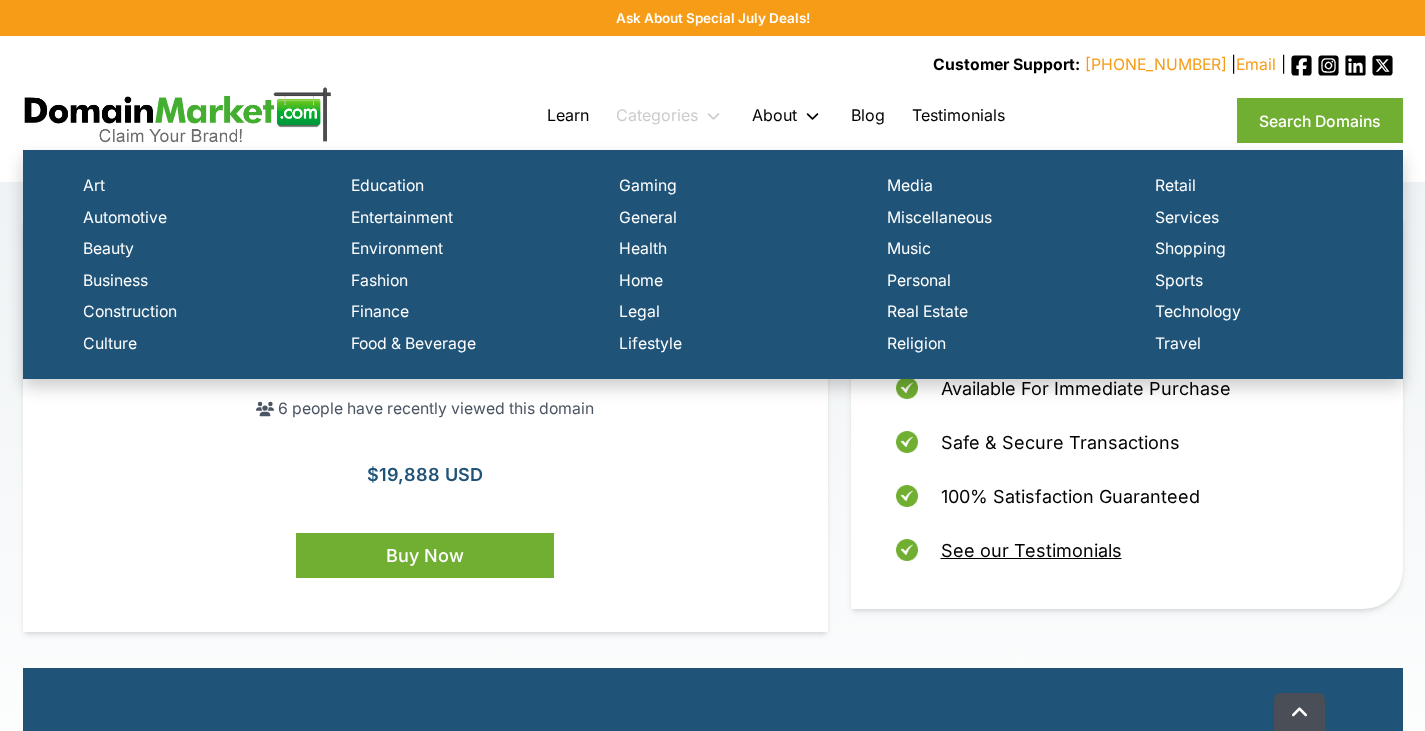 click on "Categories" at bounding box center (670, 115) 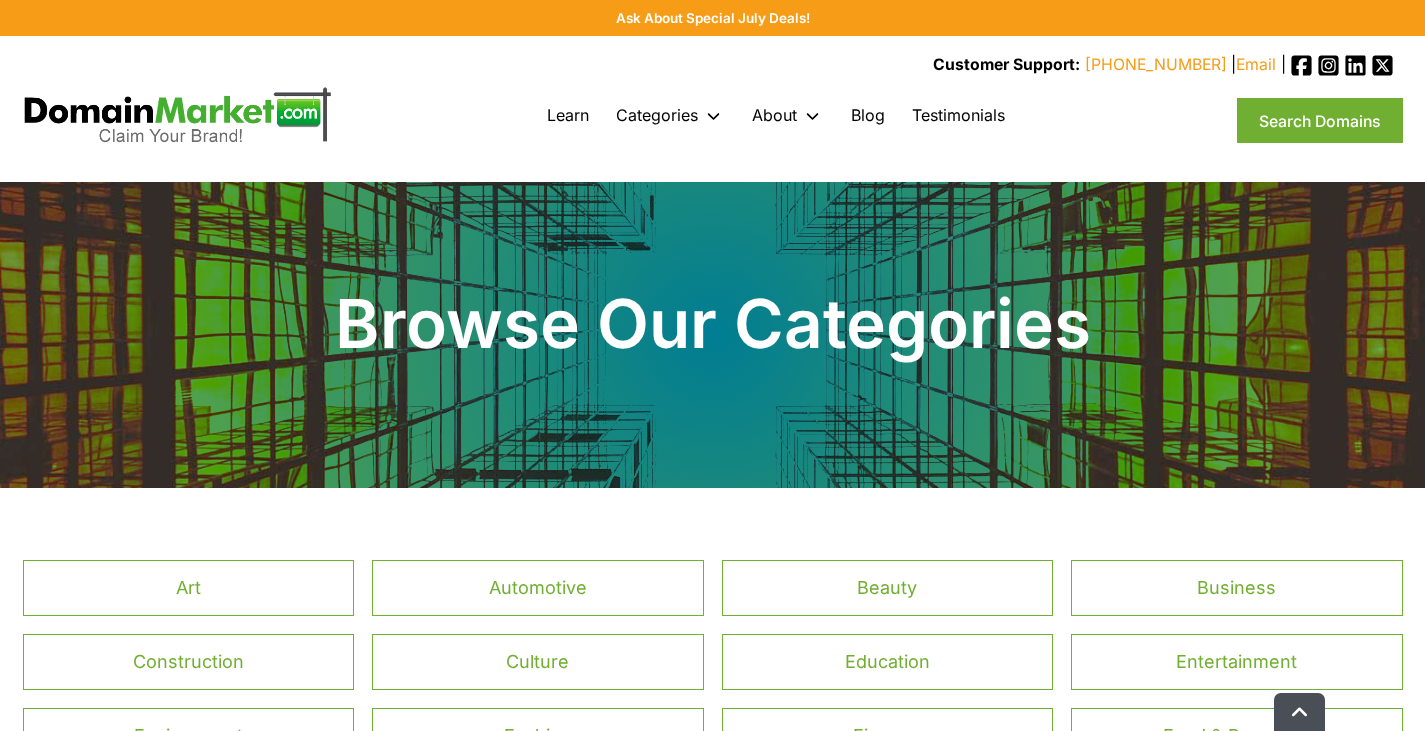 scroll, scrollTop: 0, scrollLeft: 0, axis: both 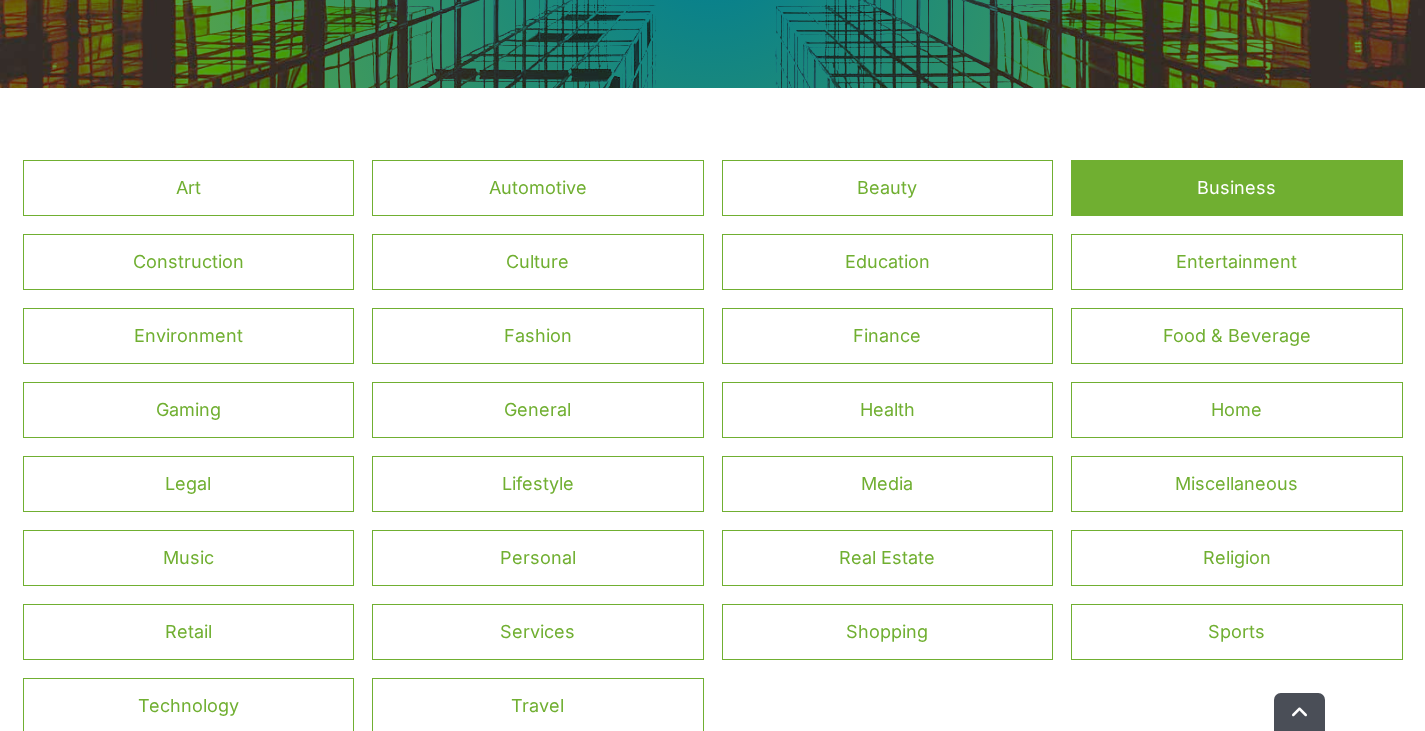 click on "Business" at bounding box center [1237, 188] 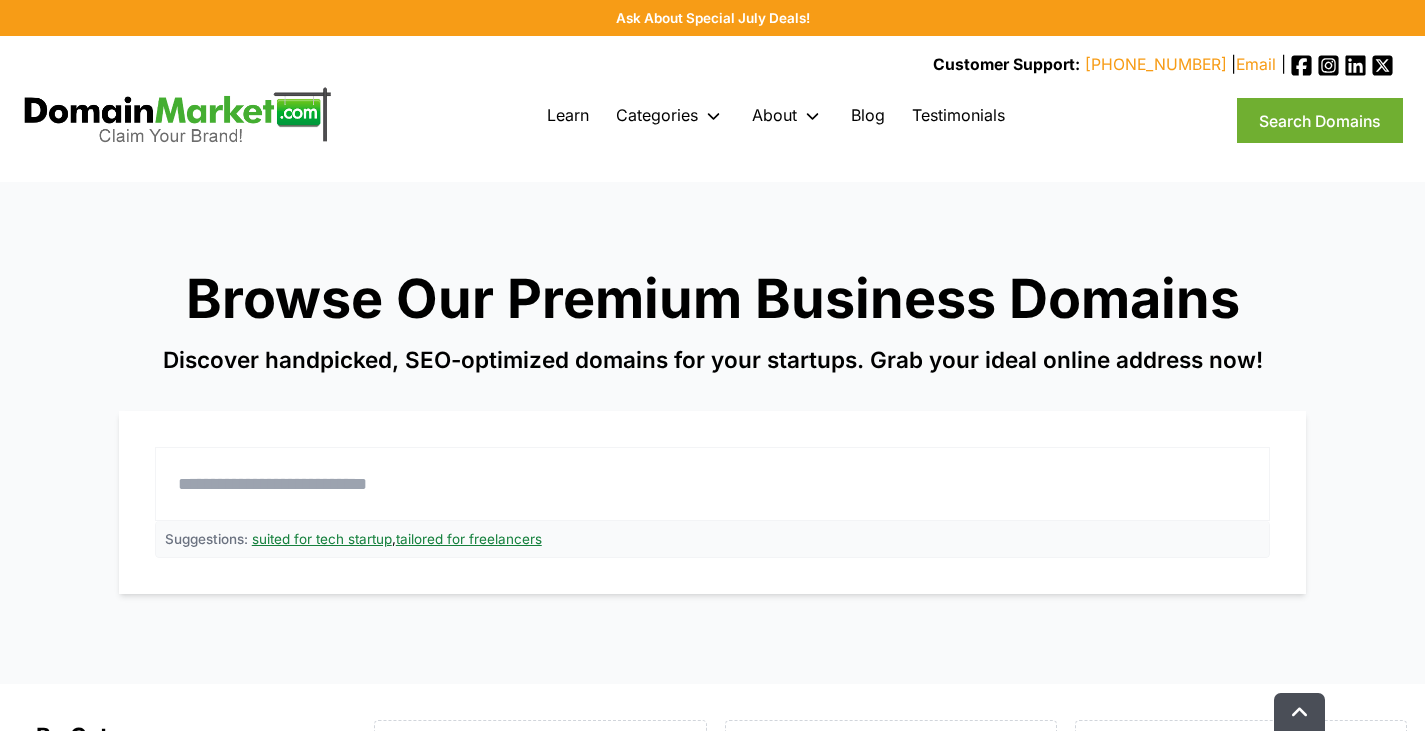 scroll, scrollTop: 0, scrollLeft: 0, axis: both 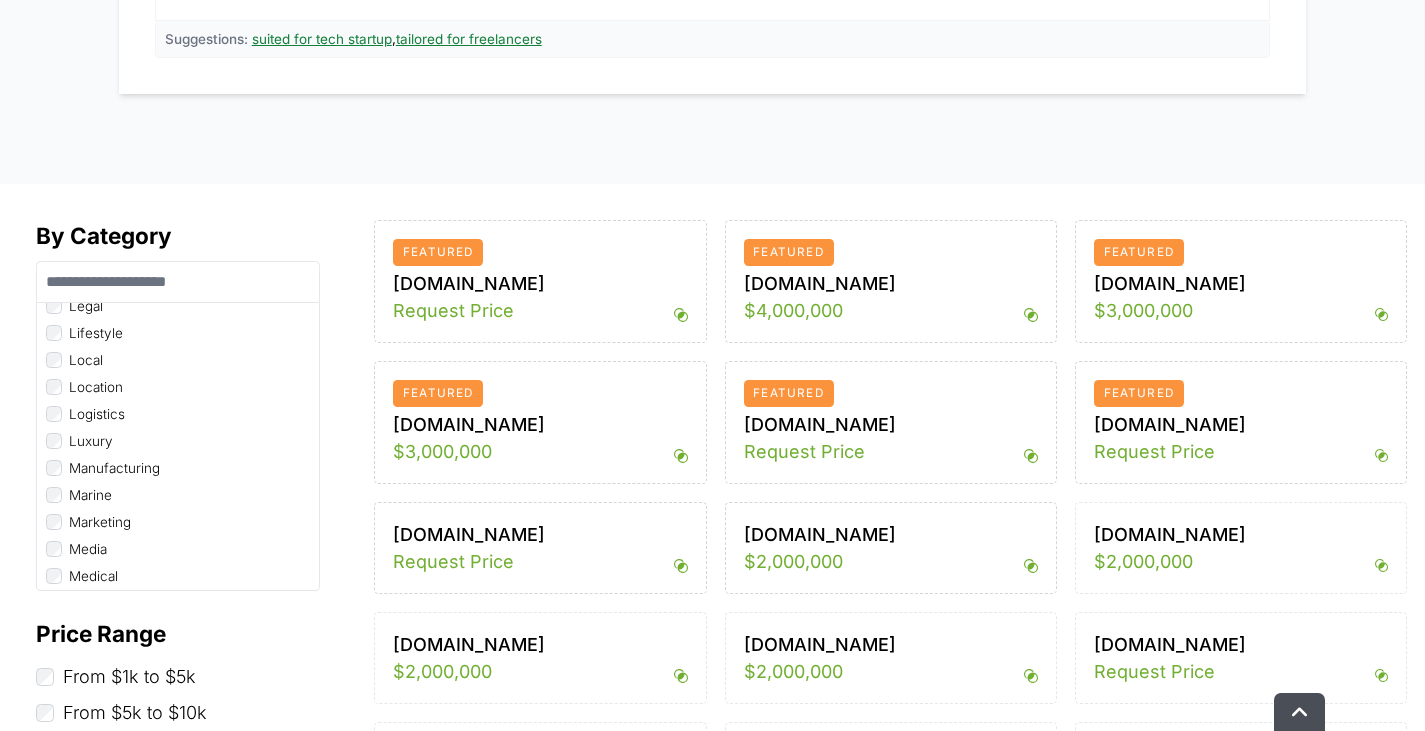 click on "Advertising
Business
Activism
Adult
Agriculture
Animals" at bounding box center (178, 447) 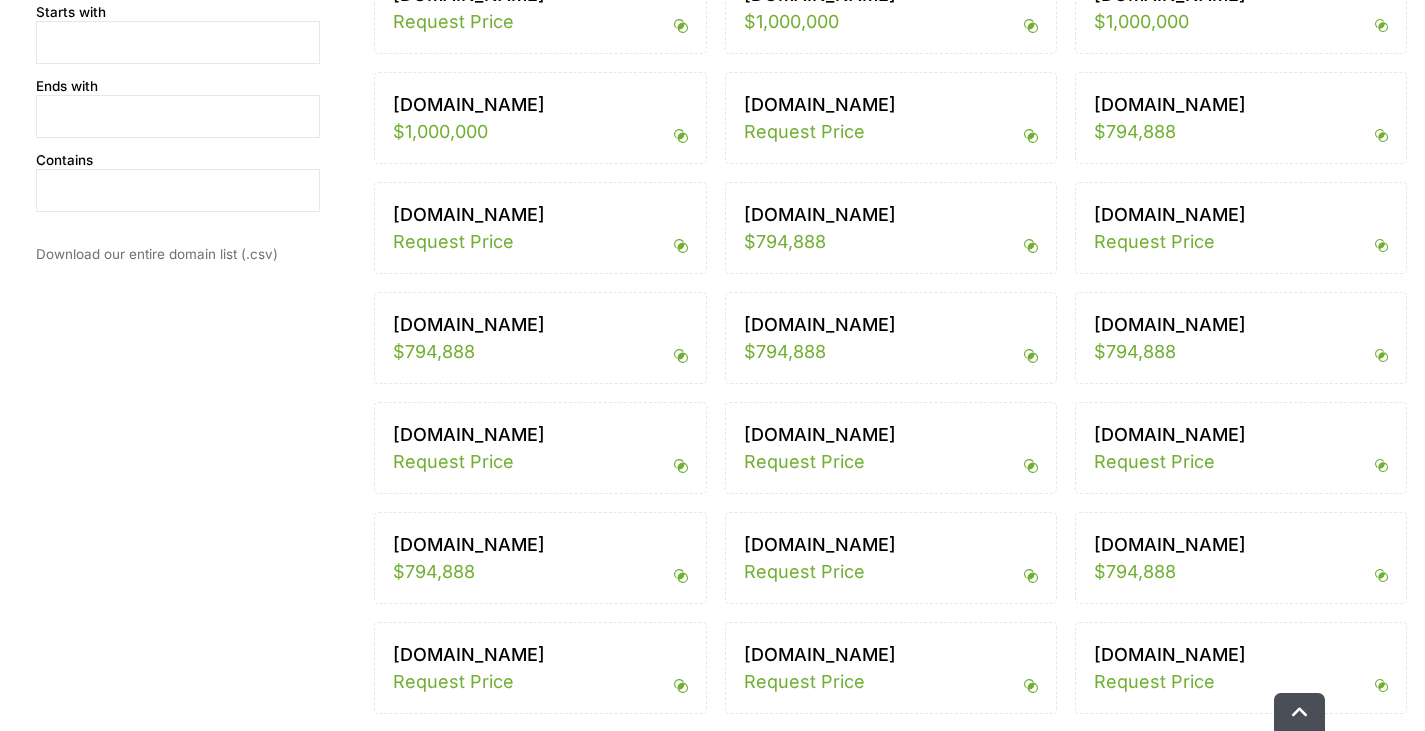 scroll, scrollTop: 2000, scrollLeft: 0, axis: vertical 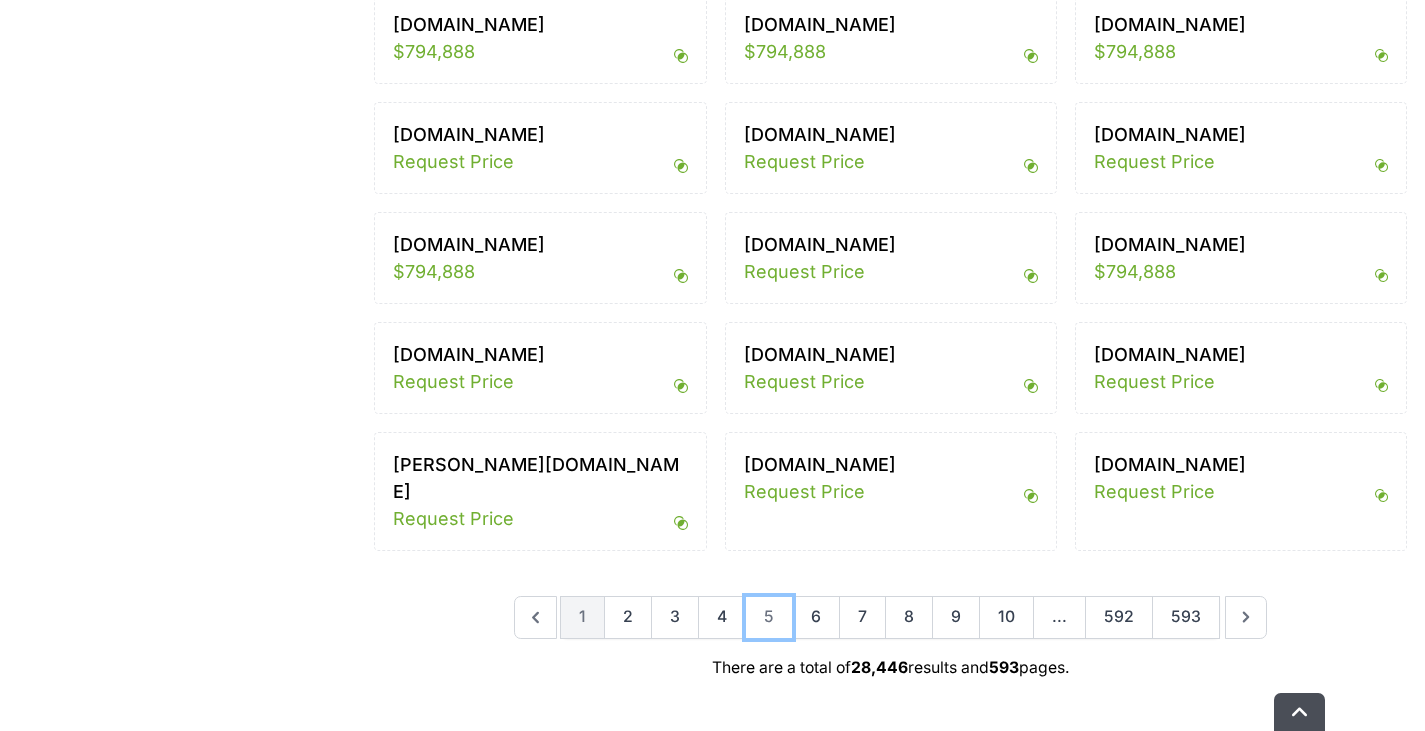 click on "5" at bounding box center (769, 617) 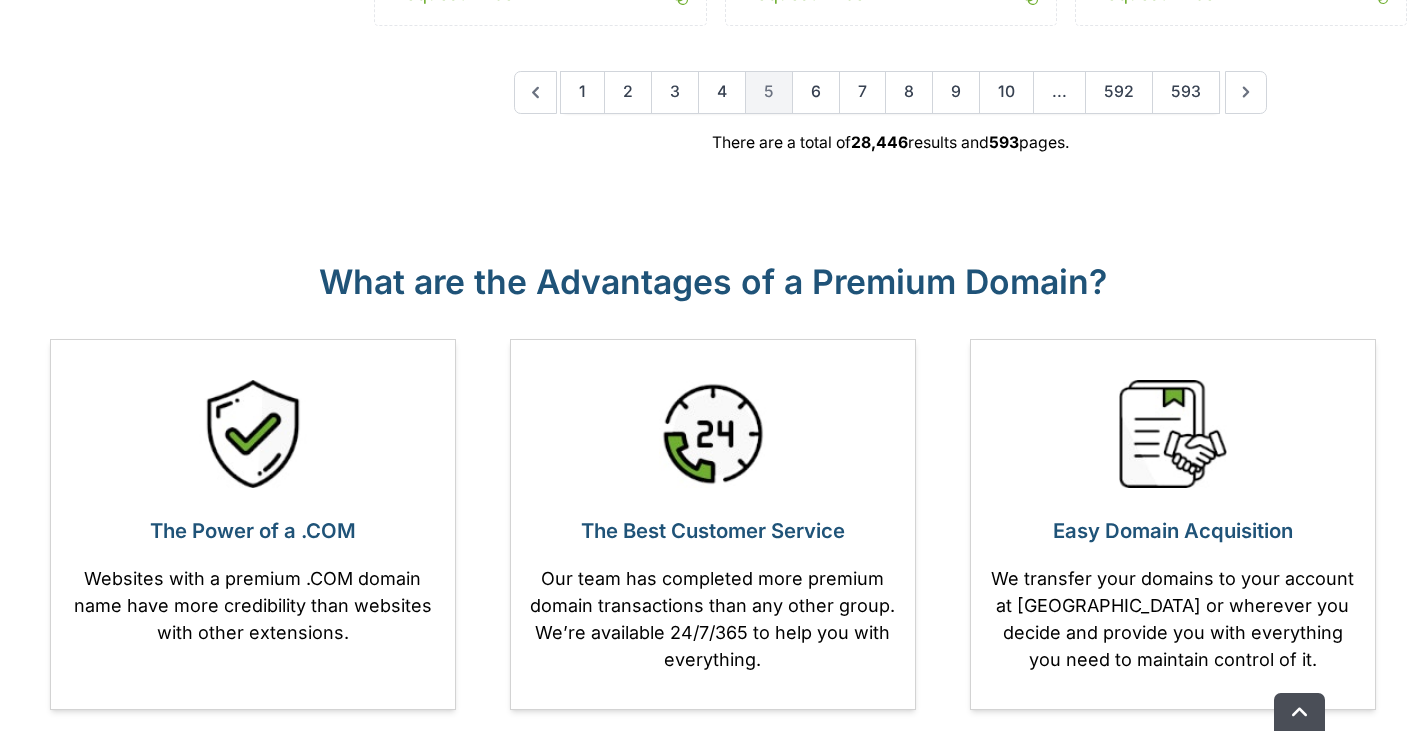 scroll, scrollTop: 2484, scrollLeft: 0, axis: vertical 